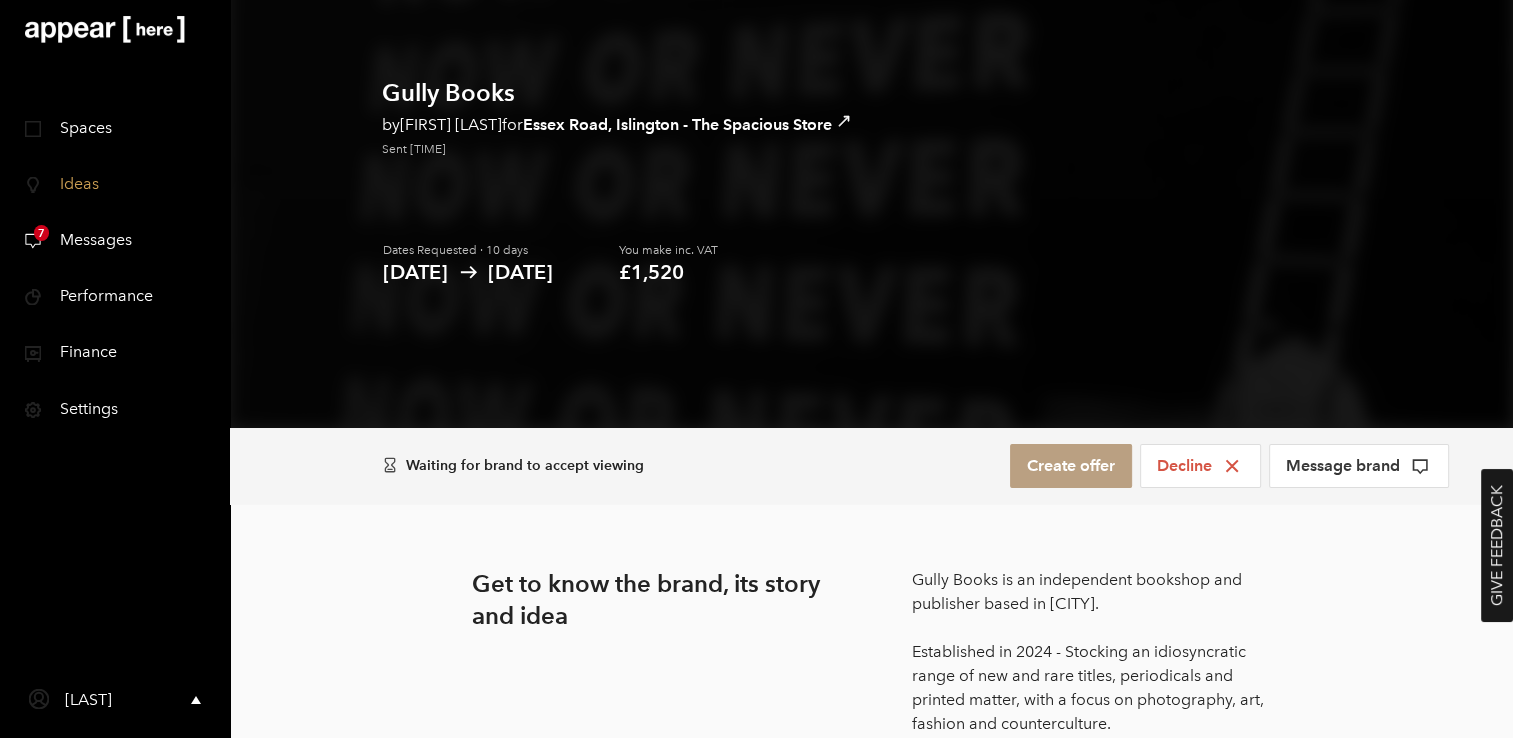 scroll, scrollTop: 0, scrollLeft: 0, axis: both 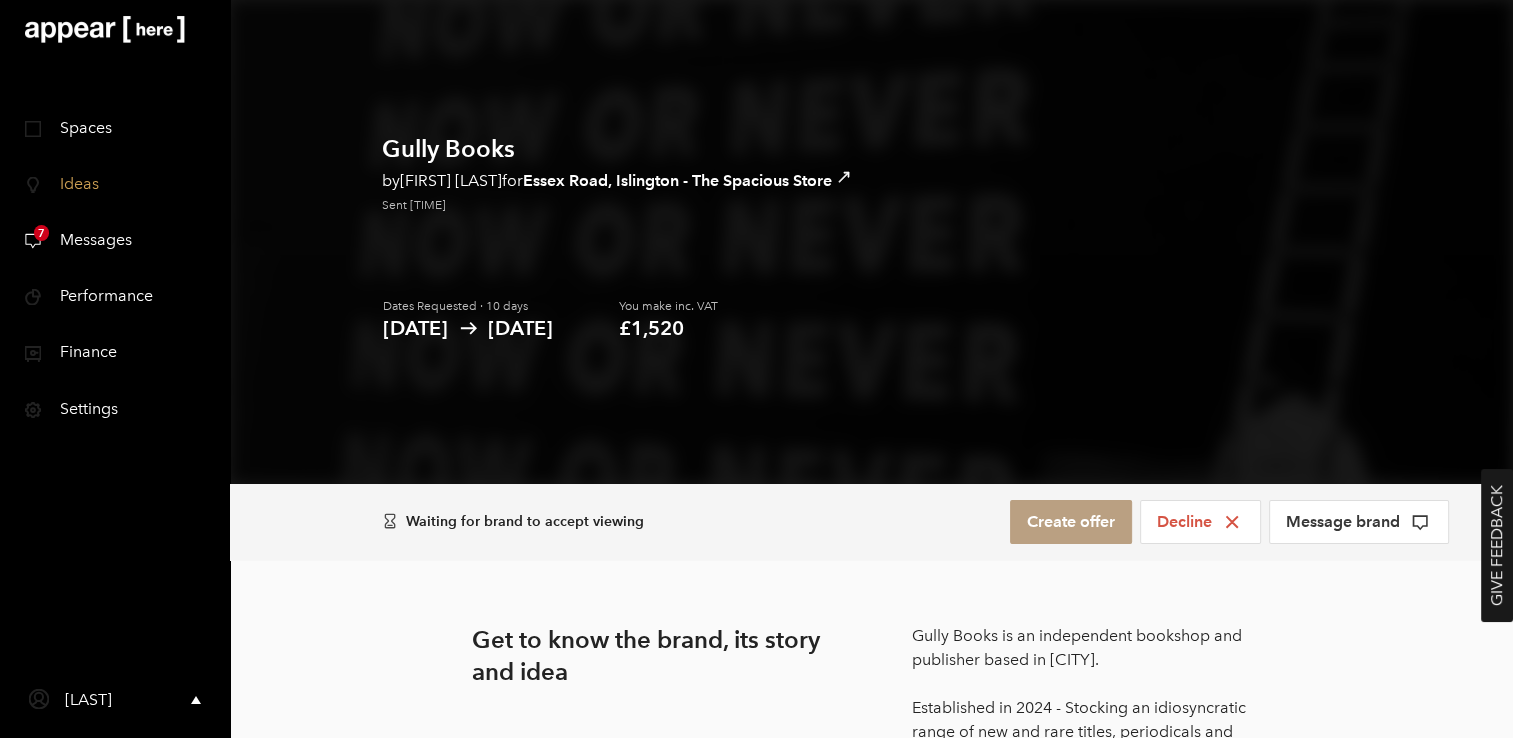 click on "Messages" at bounding box center [88, 239] 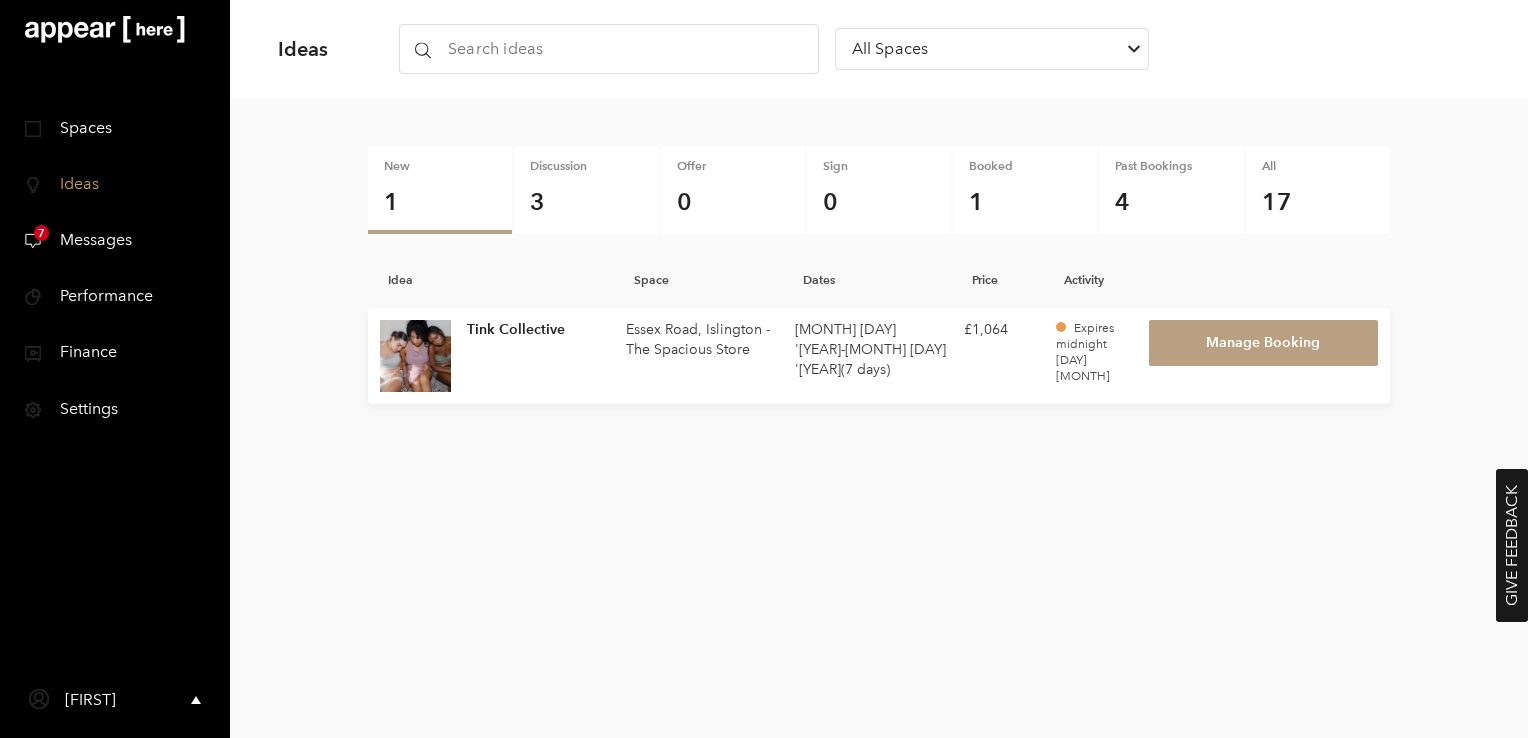 scroll, scrollTop: 0, scrollLeft: 0, axis: both 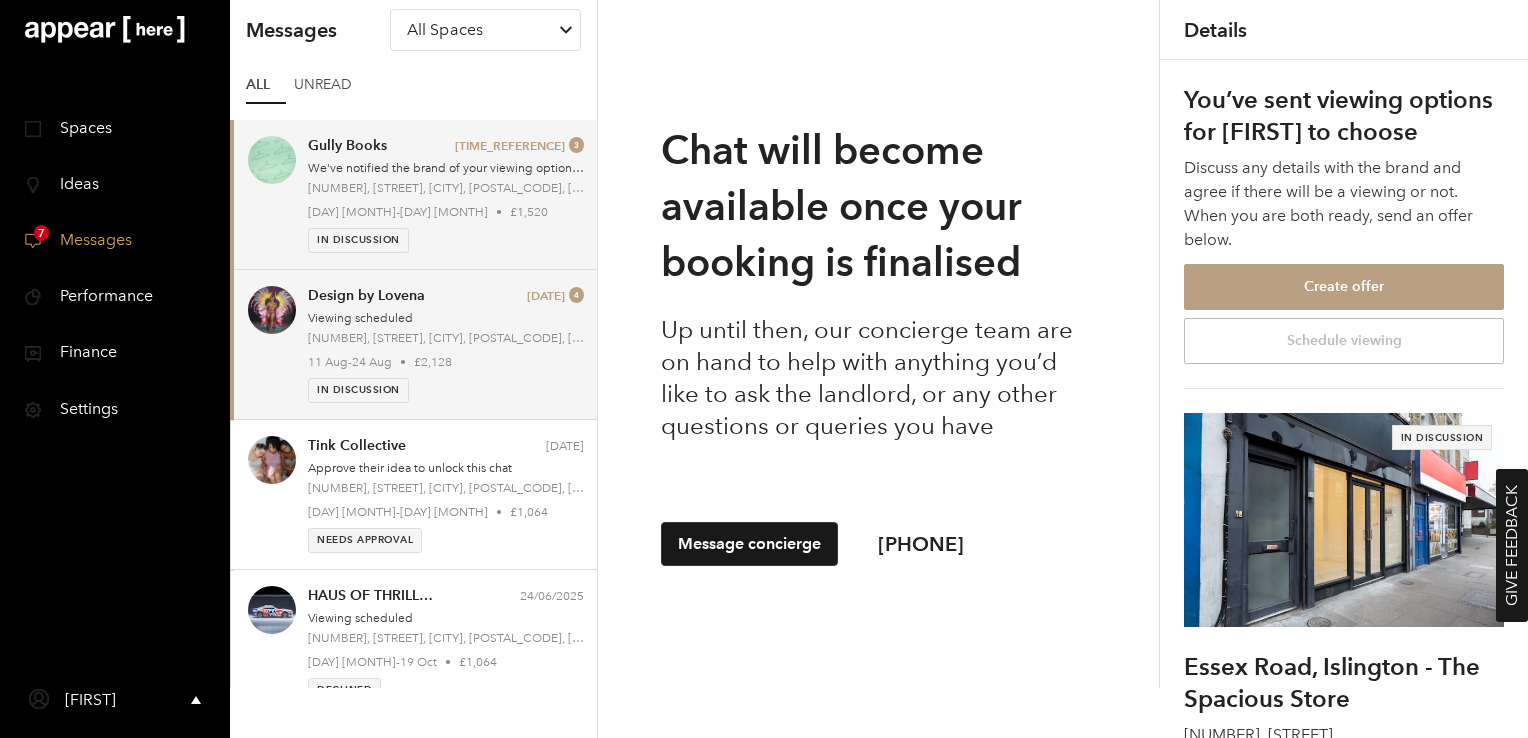 click on "[NUMBER], [STREET], [CITY], [POSTAL_CODE], [CITY], [CITY] [POSTAL_CODE]" at bounding box center [446, 338] 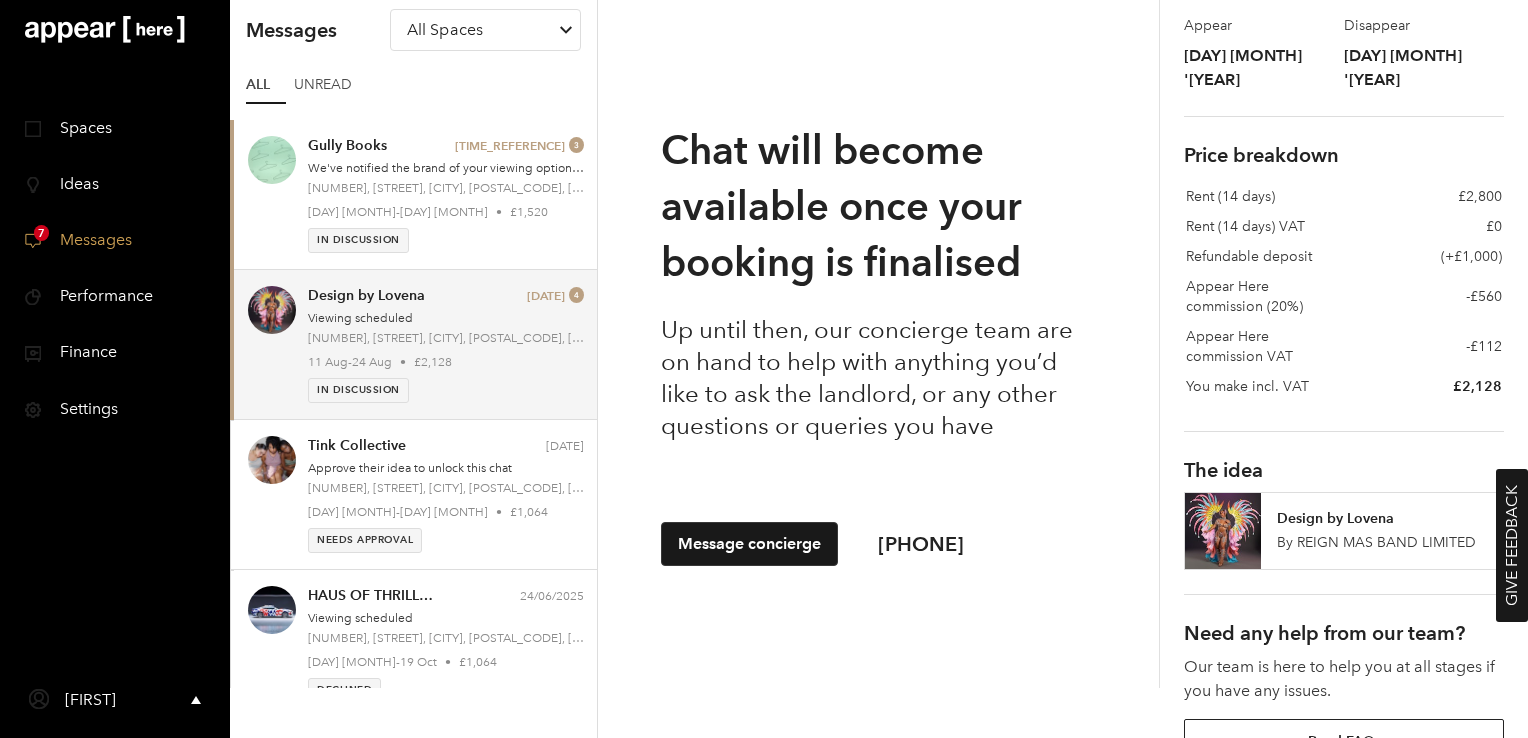 scroll, scrollTop: 838, scrollLeft: 0, axis: vertical 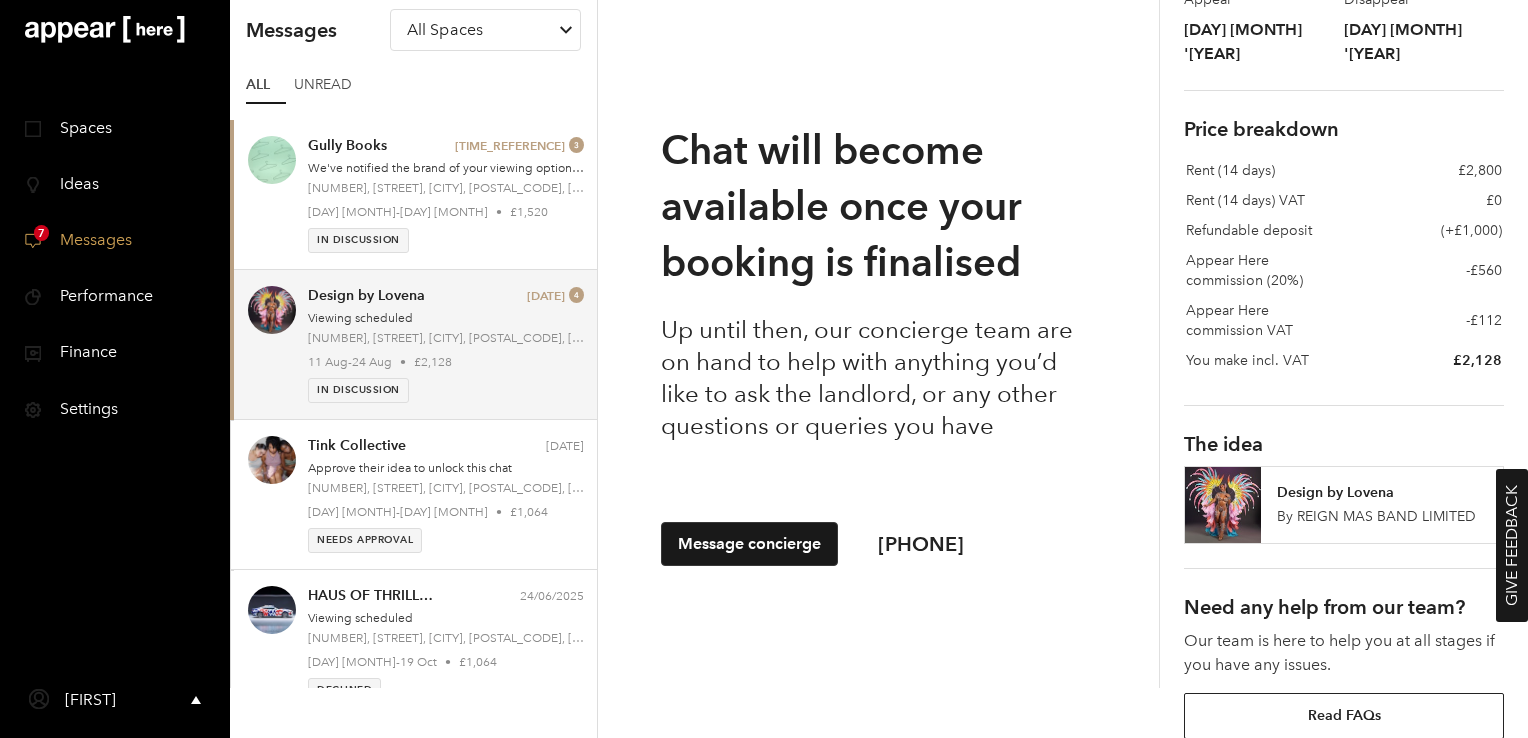 click on "By   [BRAND_NAME]" at bounding box center [1382, 517] 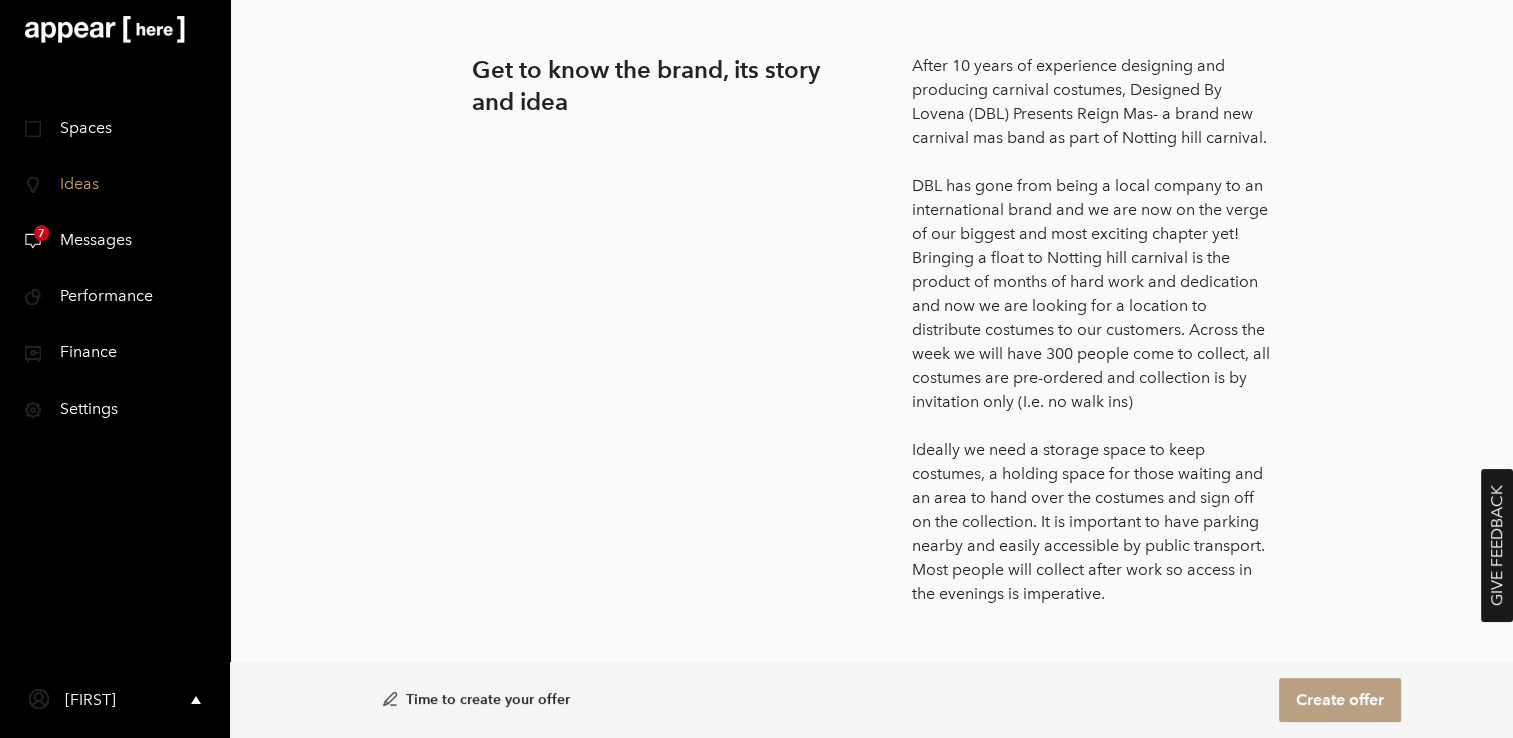 scroll, scrollTop: 737, scrollLeft: 0, axis: vertical 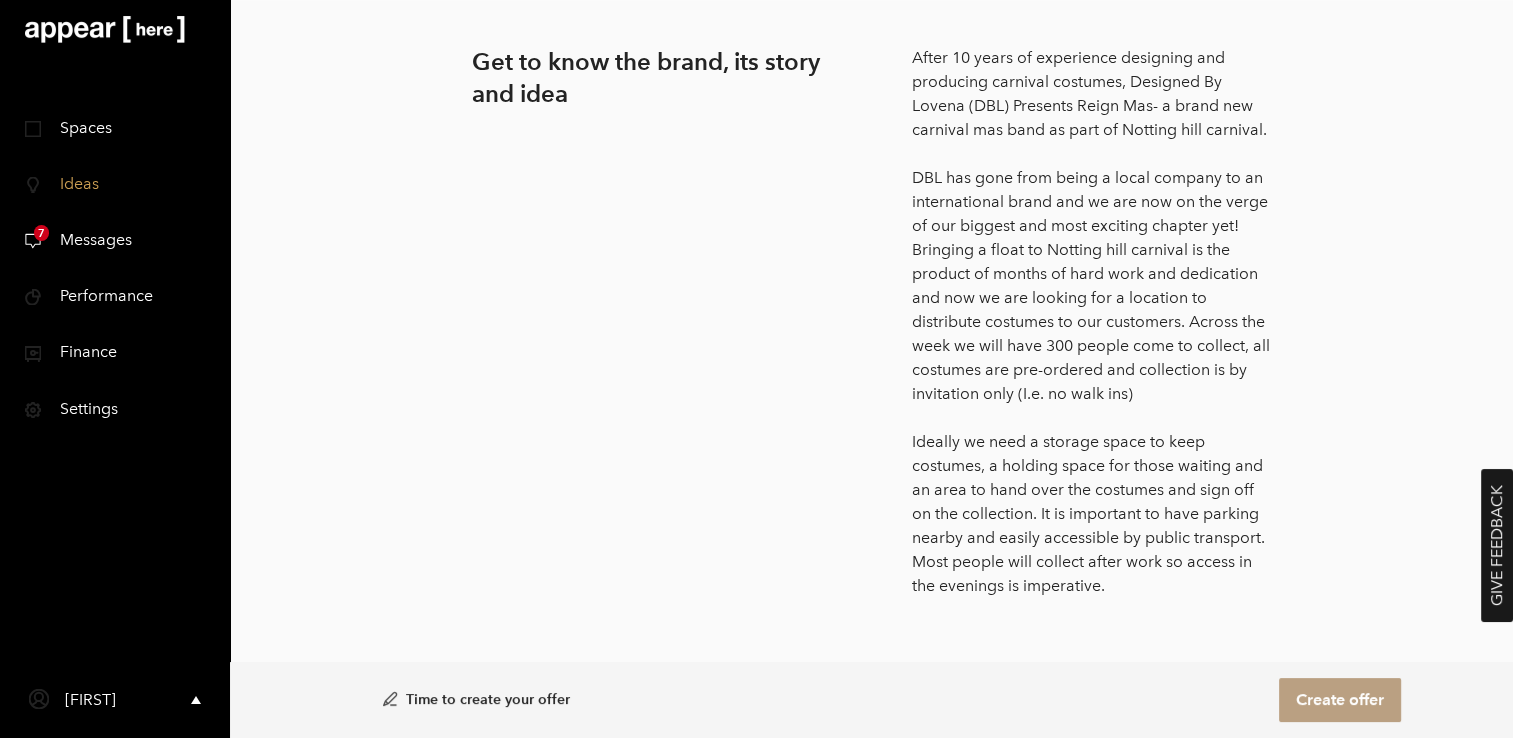click on "Design by Lovena by  Reign Mas Band Limited  for  [ADDRESS], [BOROUGH] - The Spacious Store
Sent [TIME] Dates Requested · 14 days [DATE]
[DATE] You make inc. VAT £2,128 Appear Here Rating 60%
Time to create your offer Create offer Decline
Message brand
Time to create your offer Create offer Get to know the brand, its story and idea What will the space look like? Here’s the plan: the space will have chairs and tables where we will serve customers and store all our costumes  Explore their socials Website
Instagram
Facebook
Youtube
Tiktok
Trust & reputation Verified
Member since 2022 Stores launched Multiple [FIRST] [LAST] CONCIERGE [FIRST] here, your concierge for Design by Lovena I'm here to assist with the Design by Lovena request! Feel free to reach out if you have any questions — I'm more than happy to help out. Message [FIRST]
[PHONE] Explained further How pricing works
View help centre" at bounding box center [871, 468] 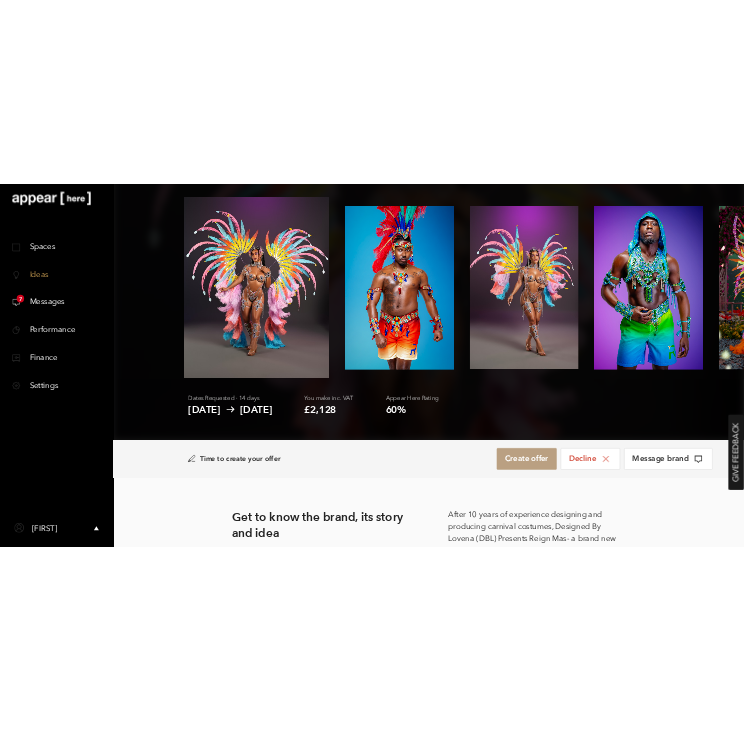 scroll, scrollTop: 97, scrollLeft: 0, axis: vertical 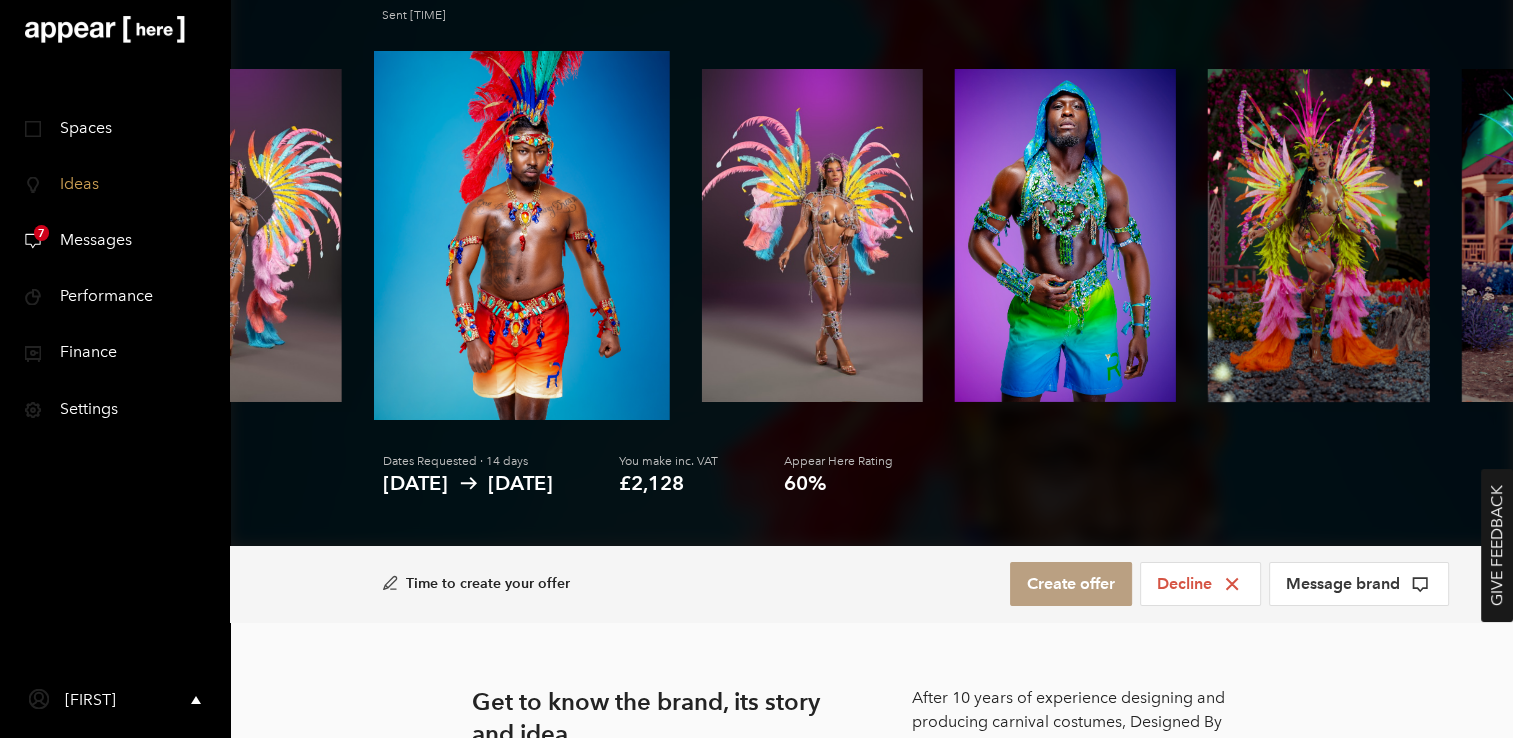 click on "Dates Requested · 14 days [DATE]
[DATE] You make inc. VAT £2,128 Appear Here Rating 60%" at bounding box center [871, 495] 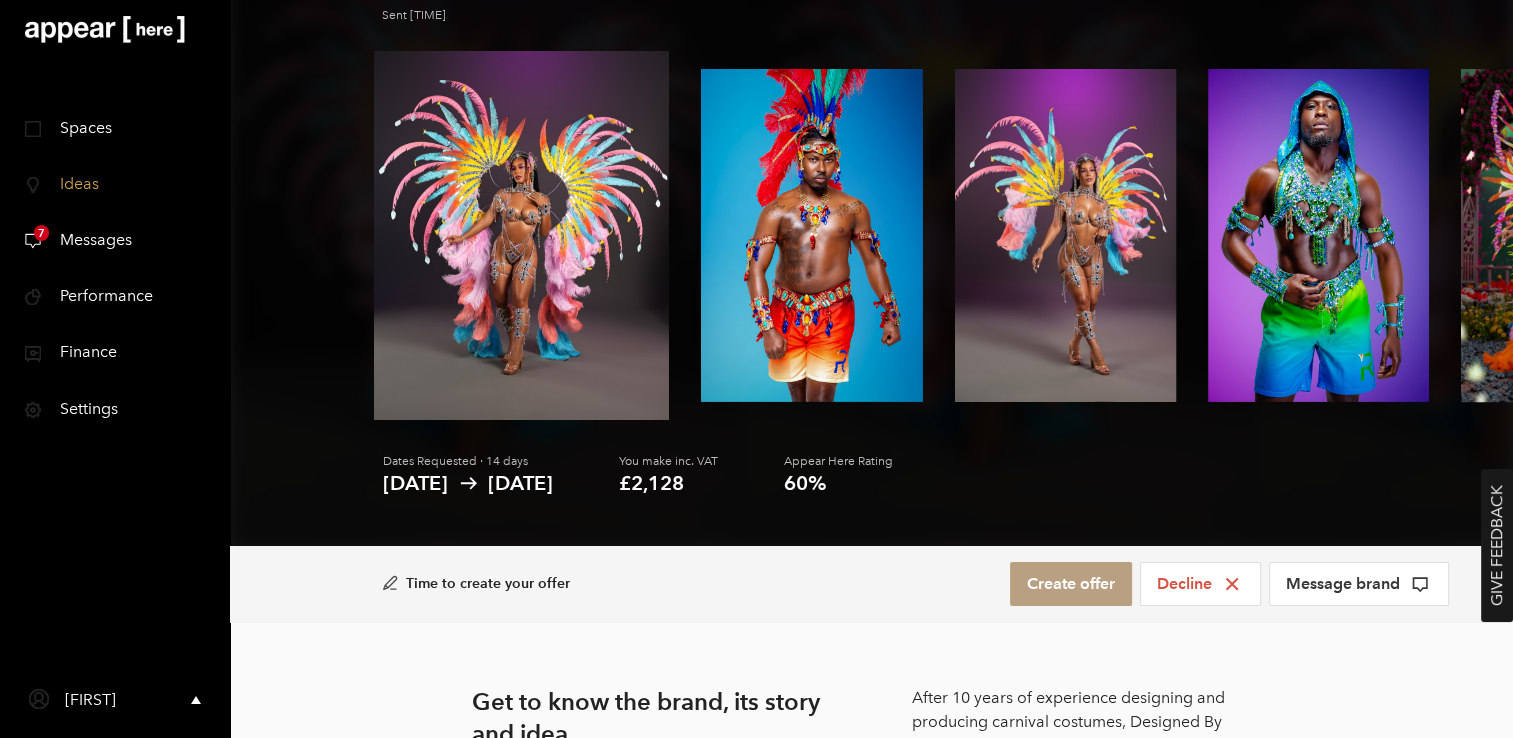 click at bounding box center [521, 235] 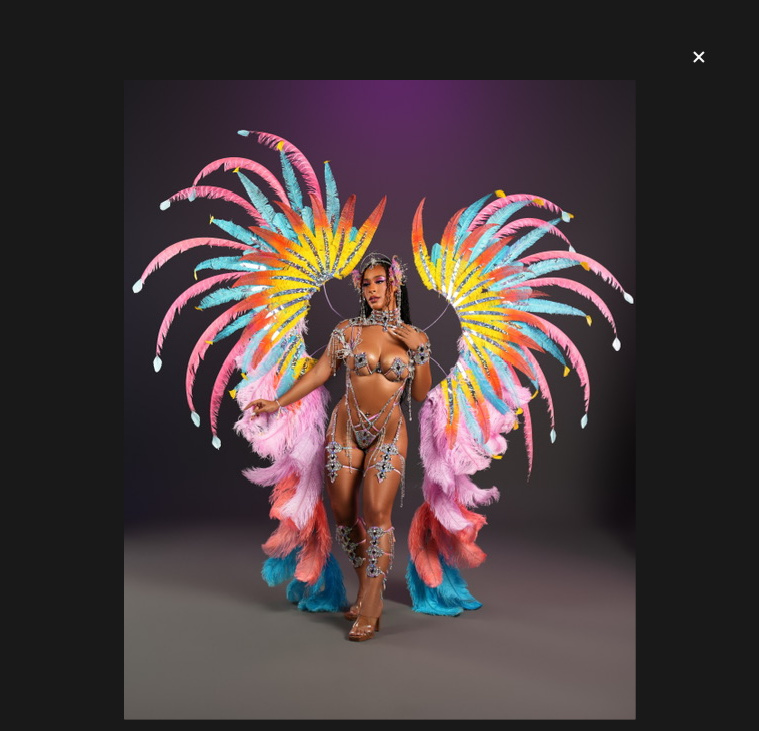 click on "icon-x" at bounding box center [699, 56] 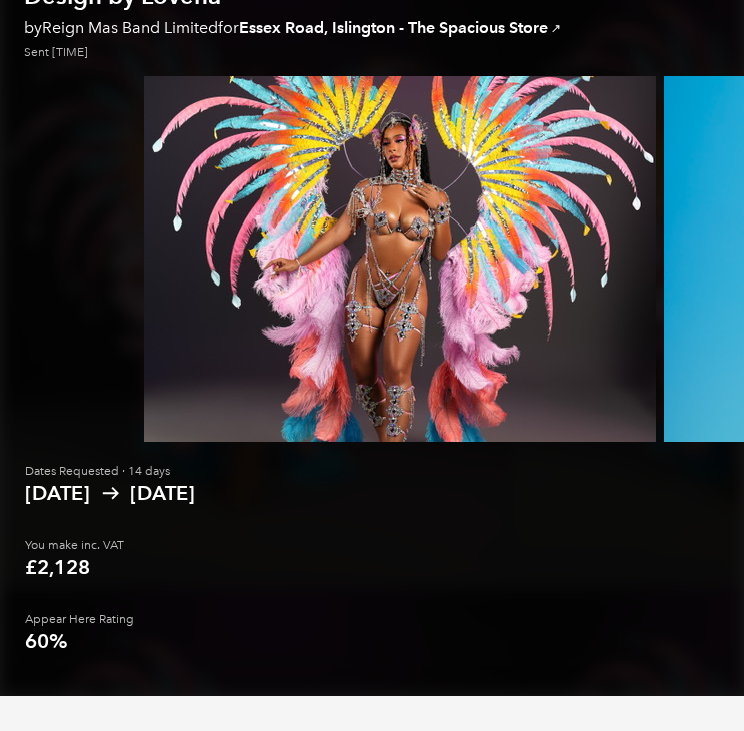 click at bounding box center (937, 258) 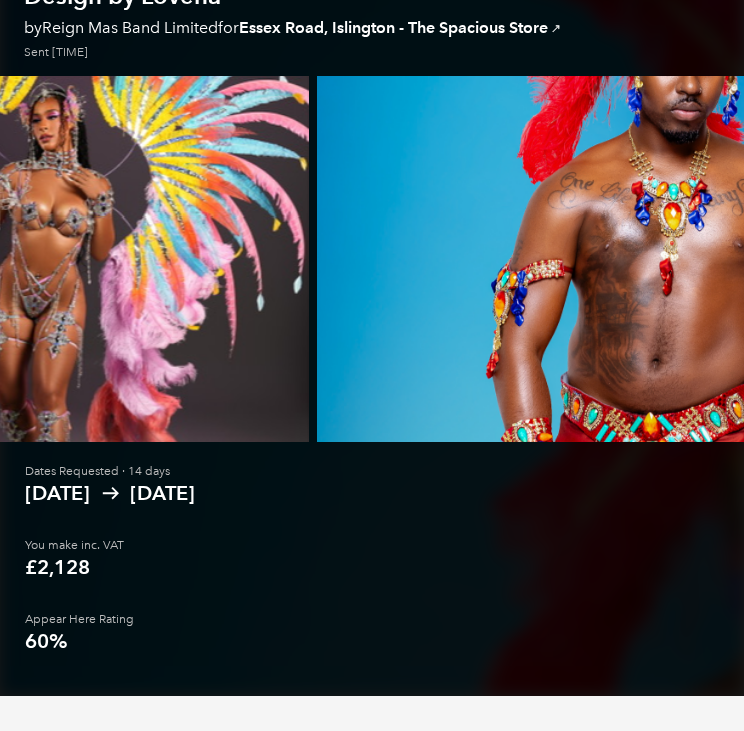 click at bounding box center [665, 259] 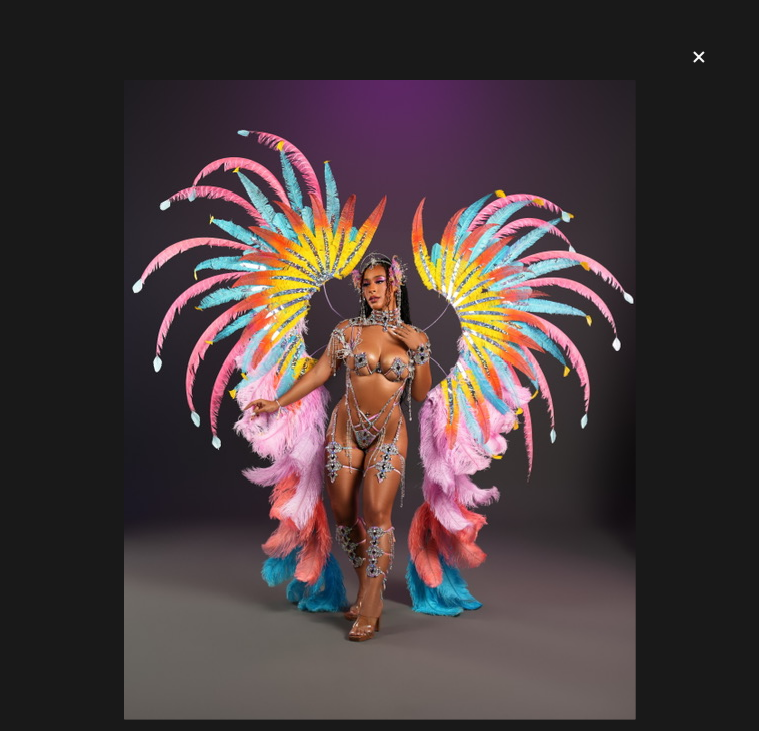 click on "icon-x" at bounding box center [699, 57] 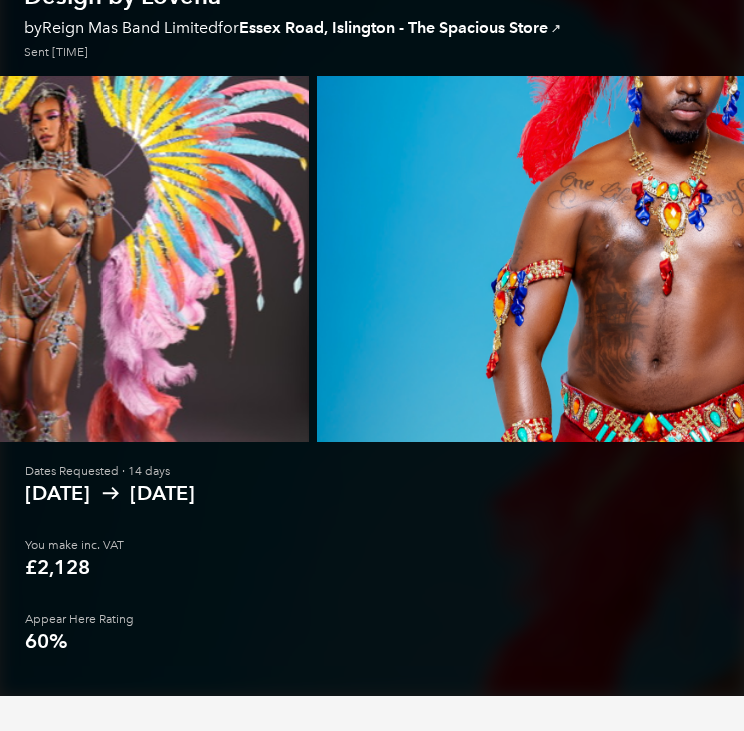 click at bounding box center (665, 259) 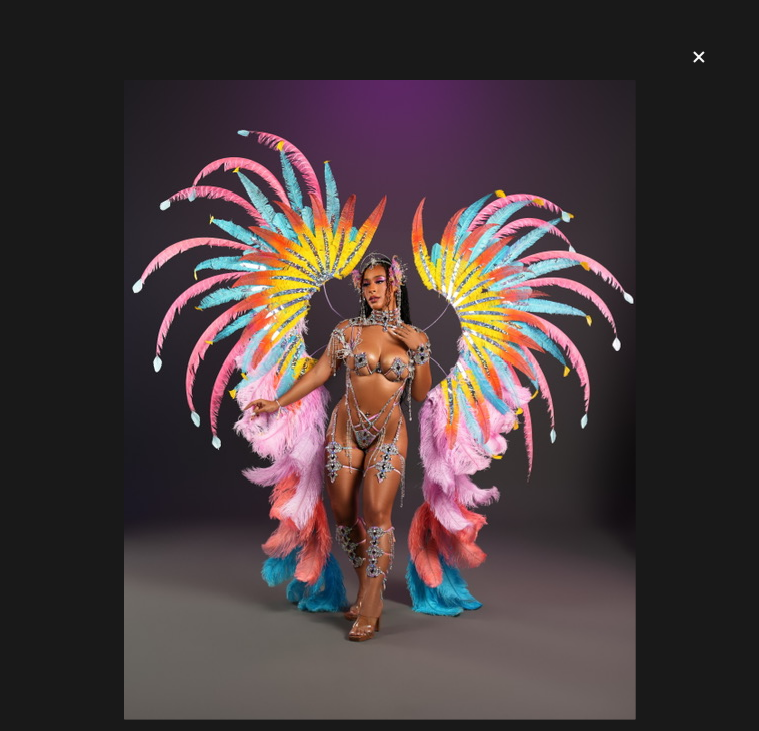 click on "icon-x" at bounding box center (699, 57) 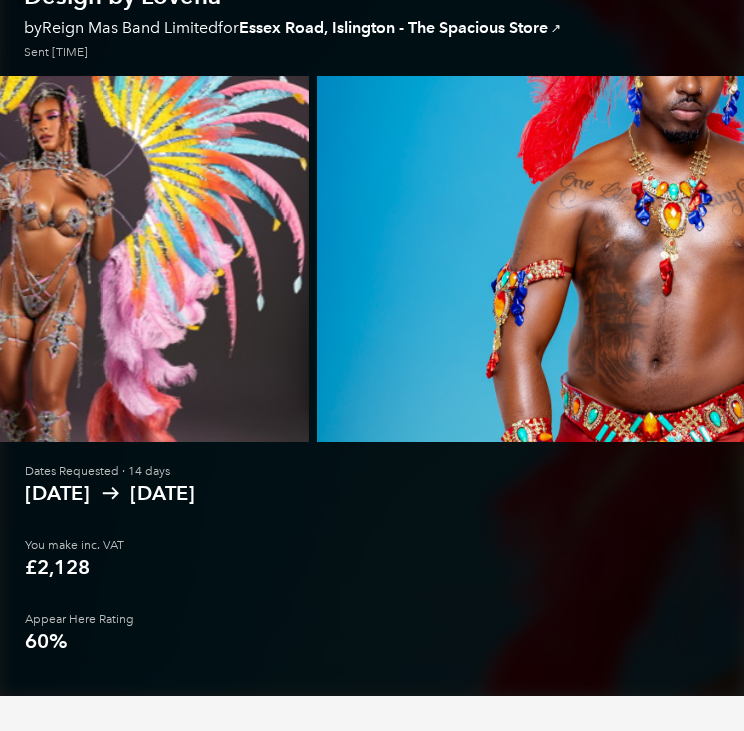 click at bounding box center [1814, 258] 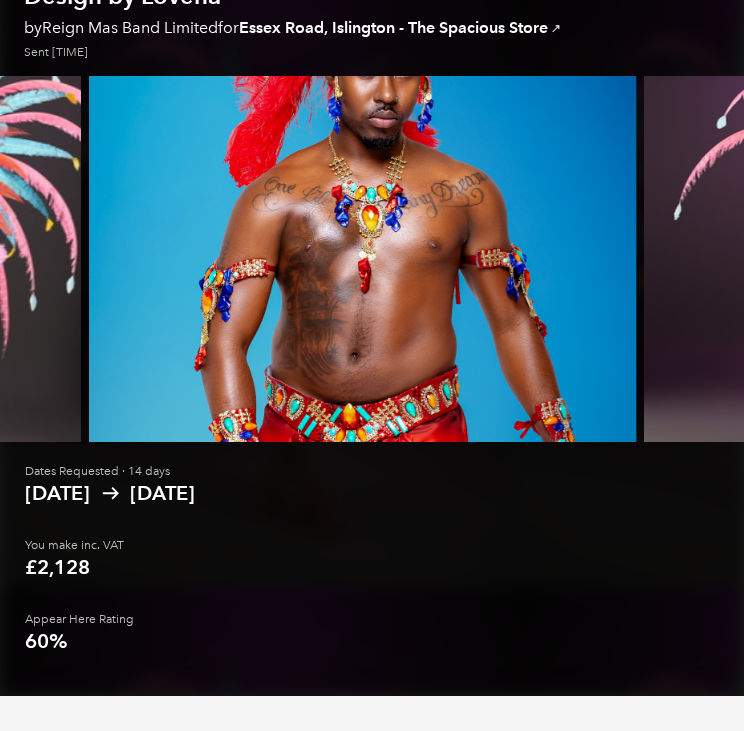 click at bounding box center (901, 259) 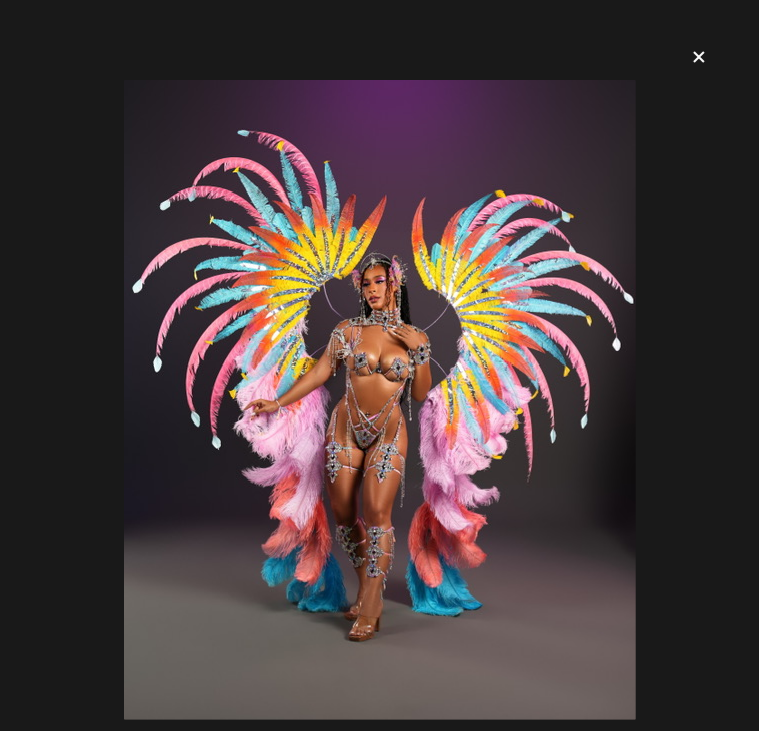 click at bounding box center (698, 57) 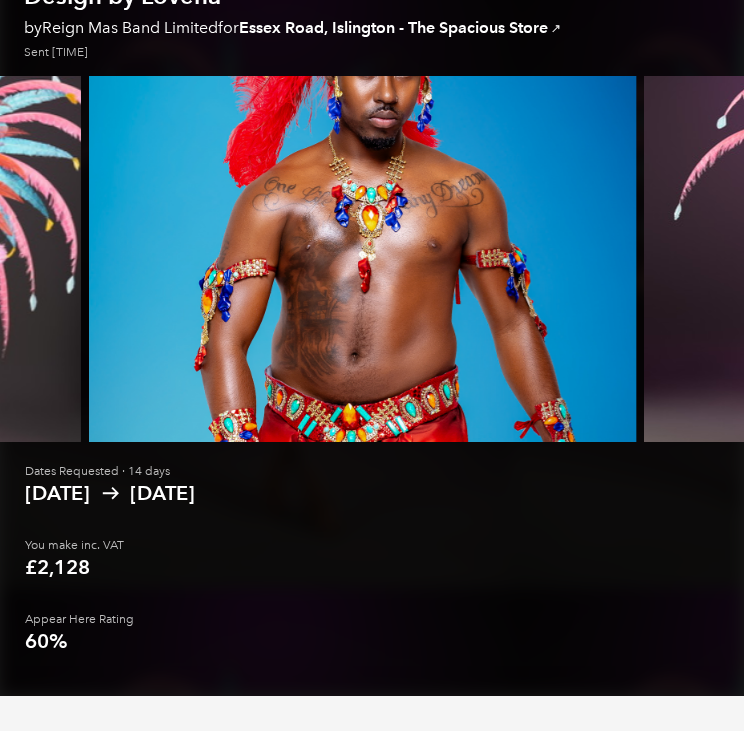 click at bounding box center [1993, 258] 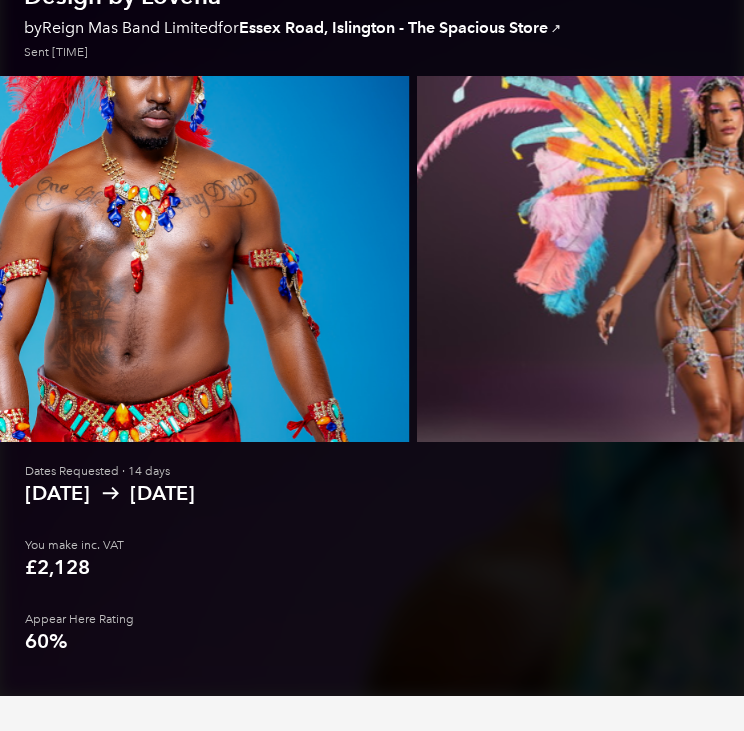 click at bounding box center (2469, 258) 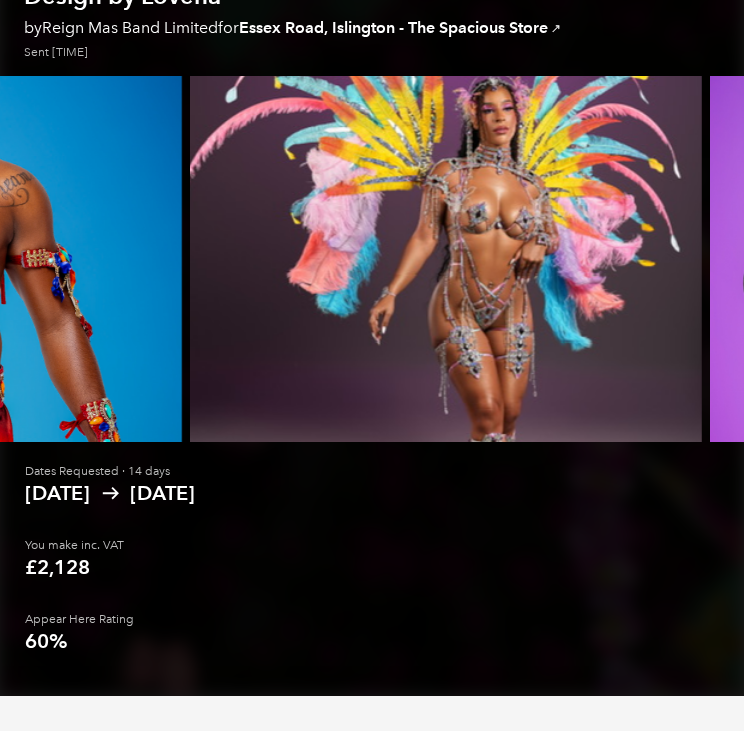 click at bounding box center [2797, 258] 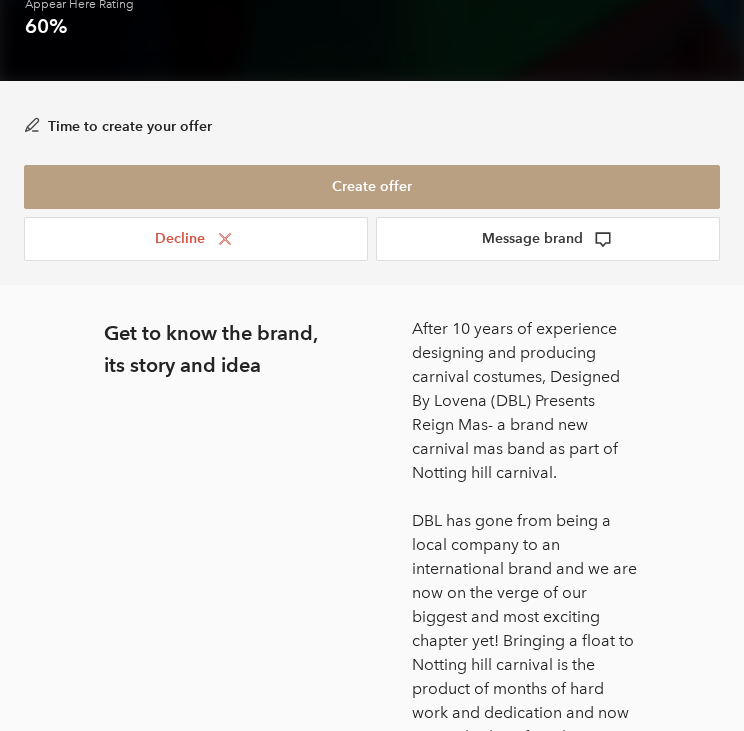 scroll, scrollTop: 721, scrollLeft: 0, axis: vertical 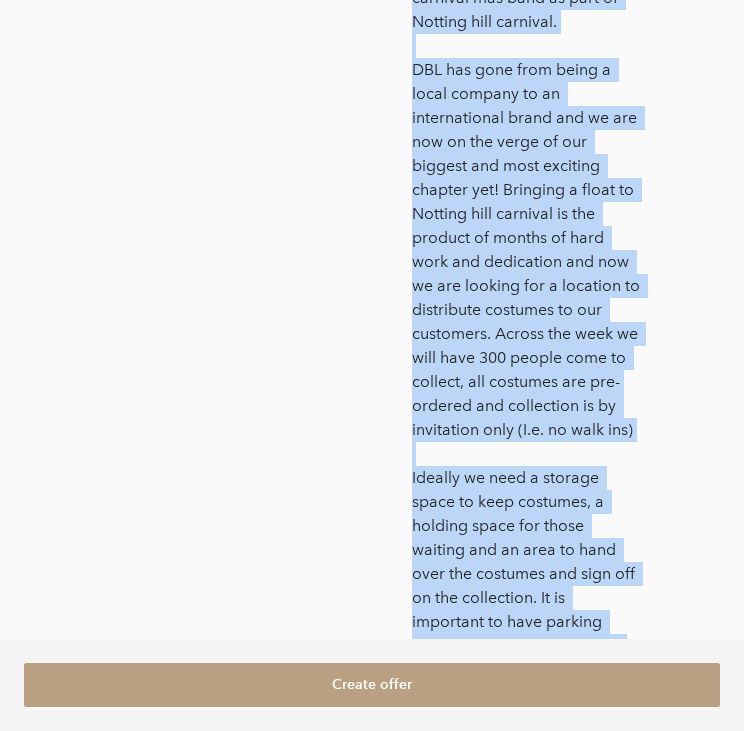 drag, startPoint x: 408, startPoint y: 115, endPoint x: 624, endPoint y: 561, distance: 495.55222 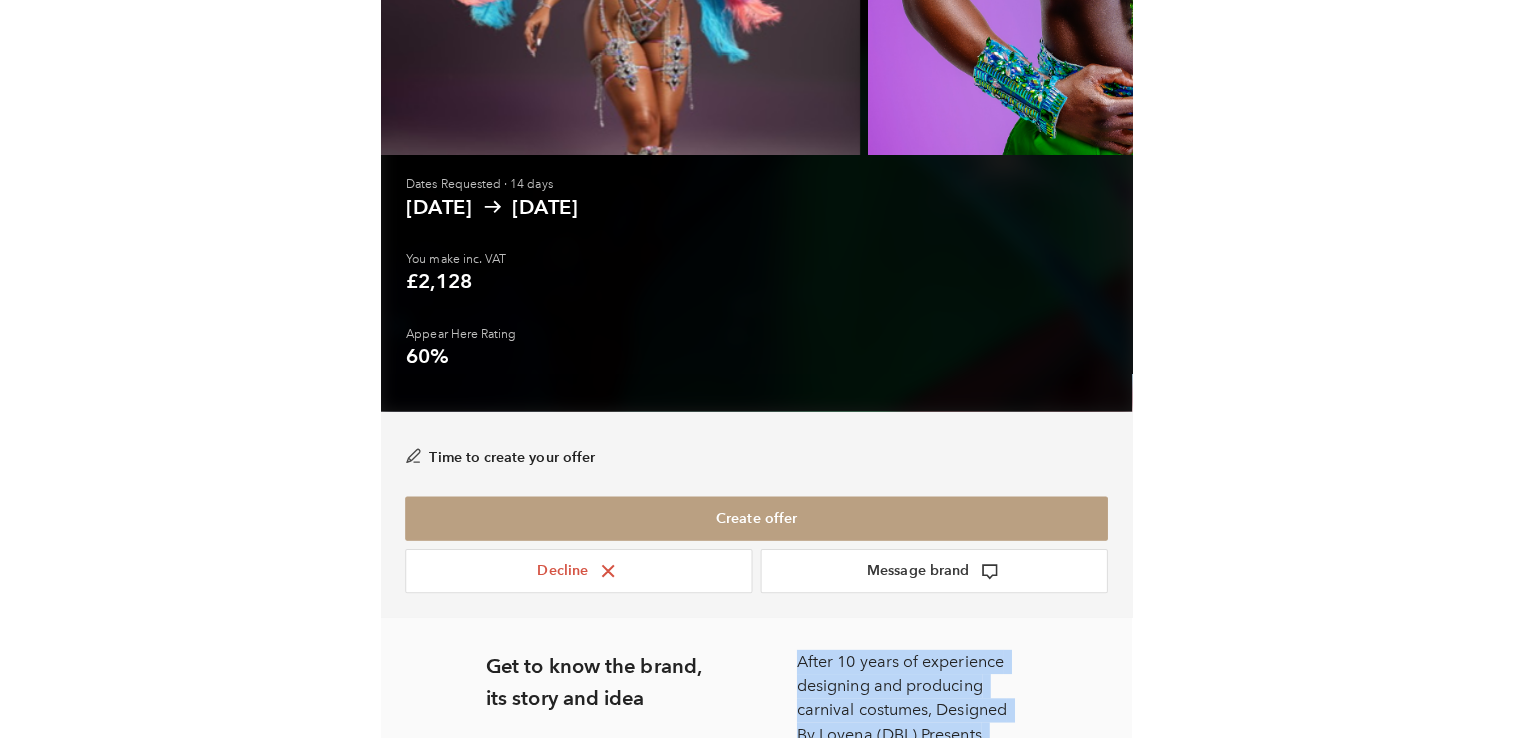 scroll, scrollTop: 383, scrollLeft: 0, axis: vertical 